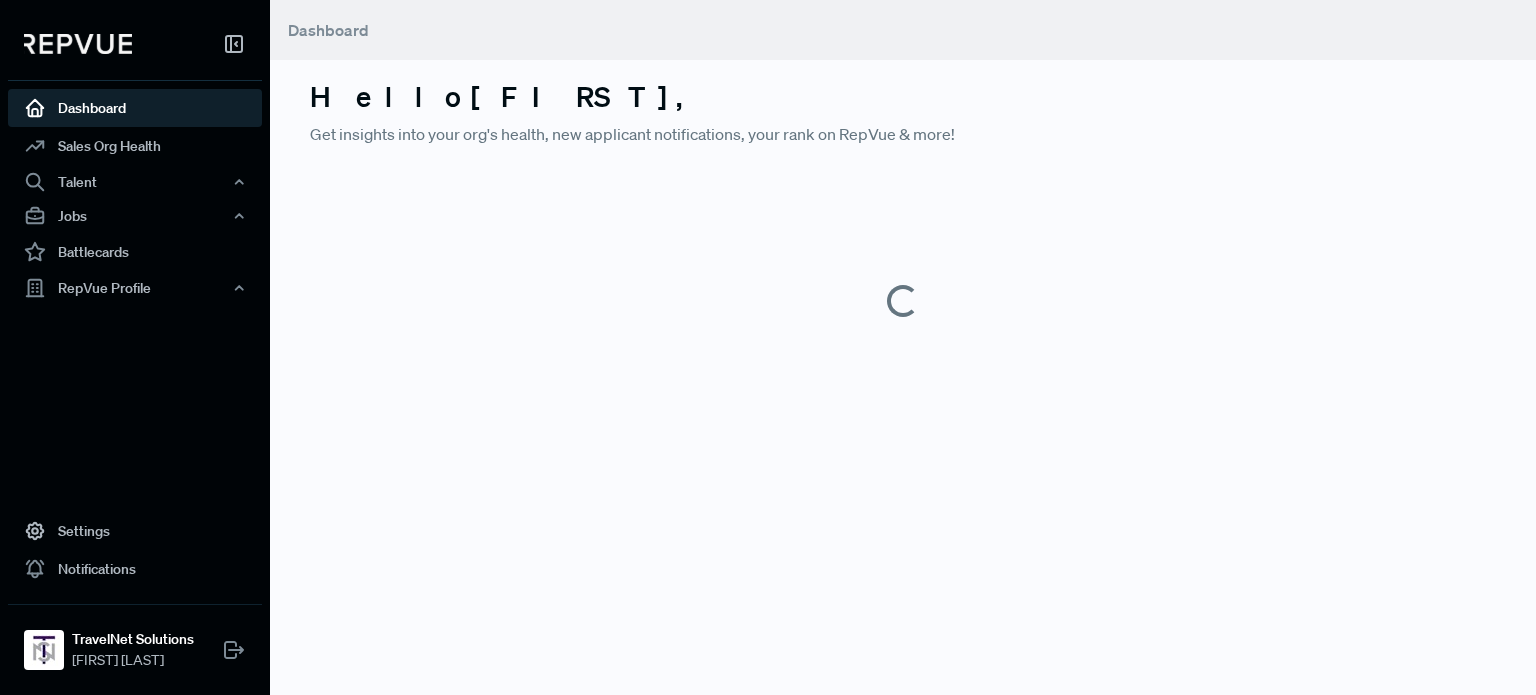 scroll, scrollTop: 0, scrollLeft: 0, axis: both 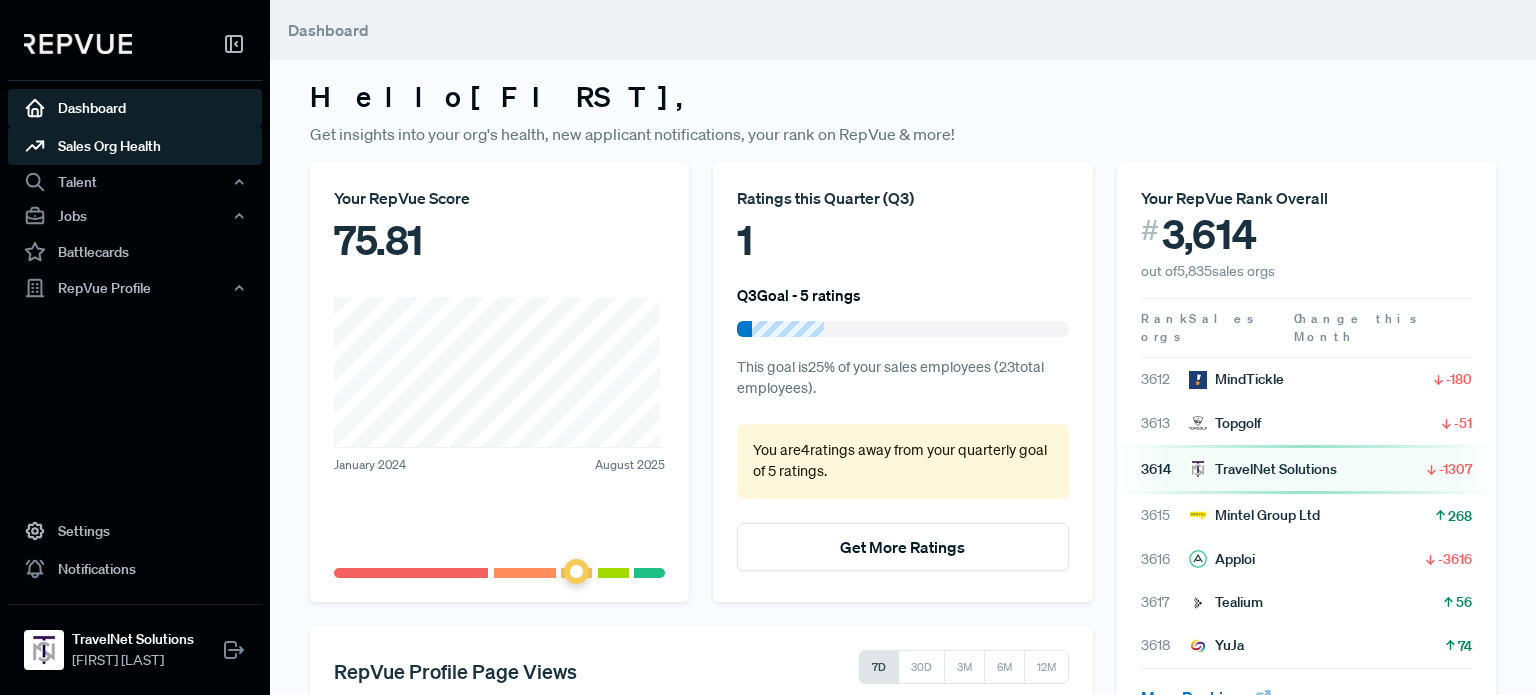 click on "Sales Org Health" at bounding box center [135, 146] 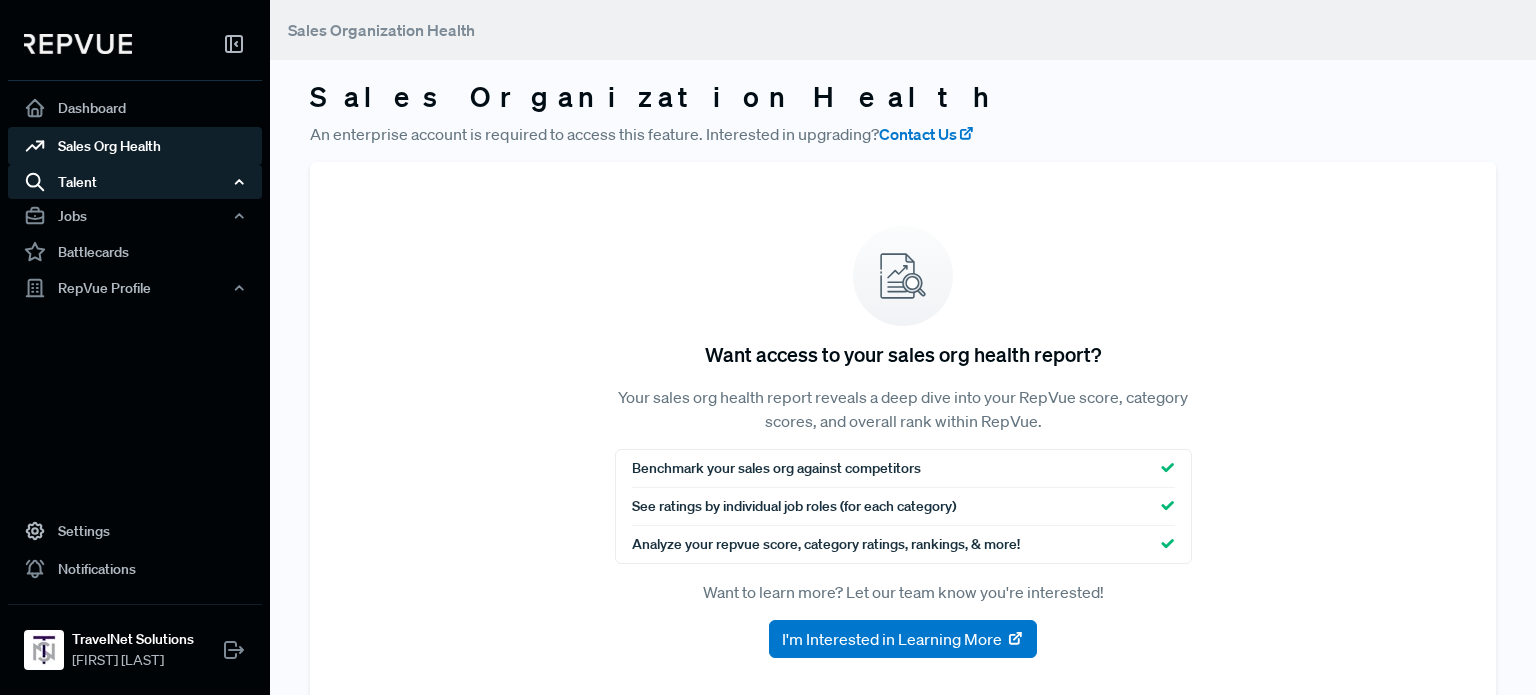 click on "Talent" at bounding box center (135, 182) 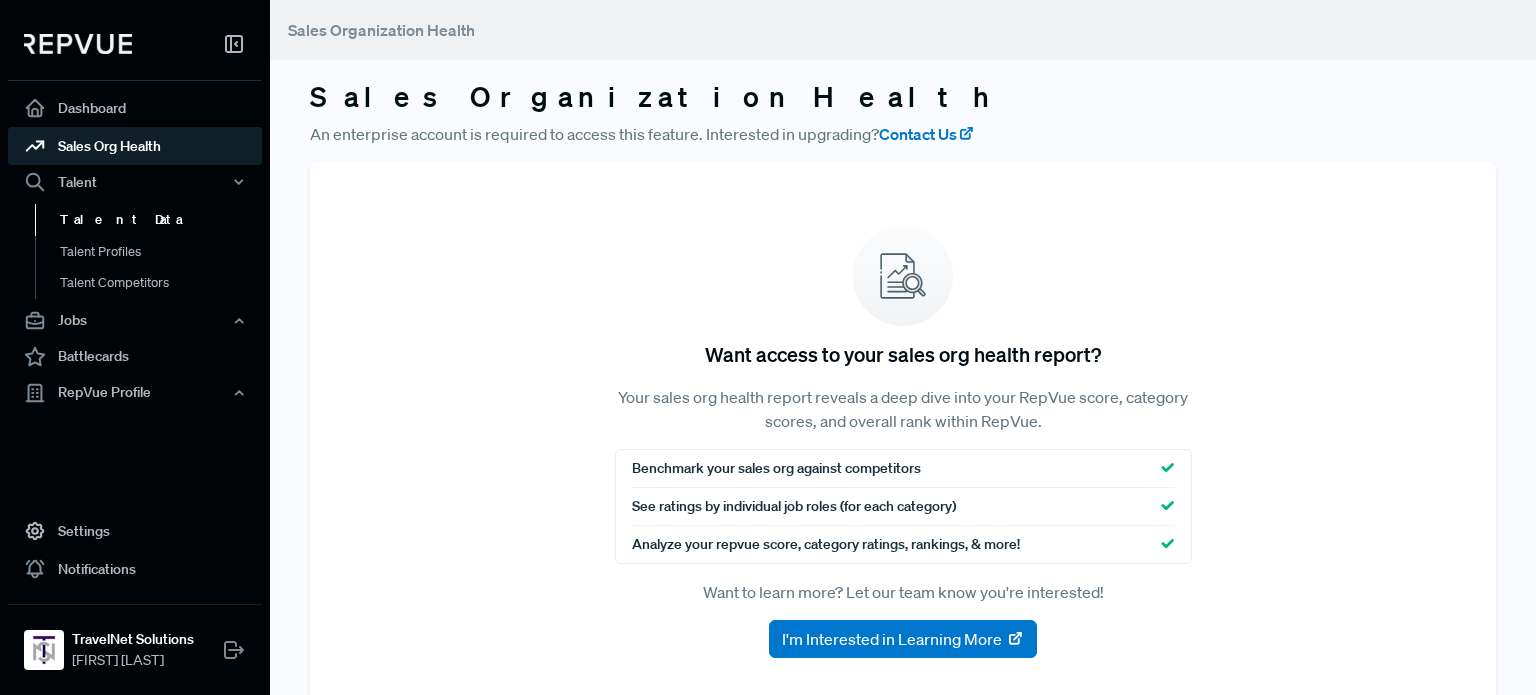 click on "Talent Data" at bounding box center [162, 220] 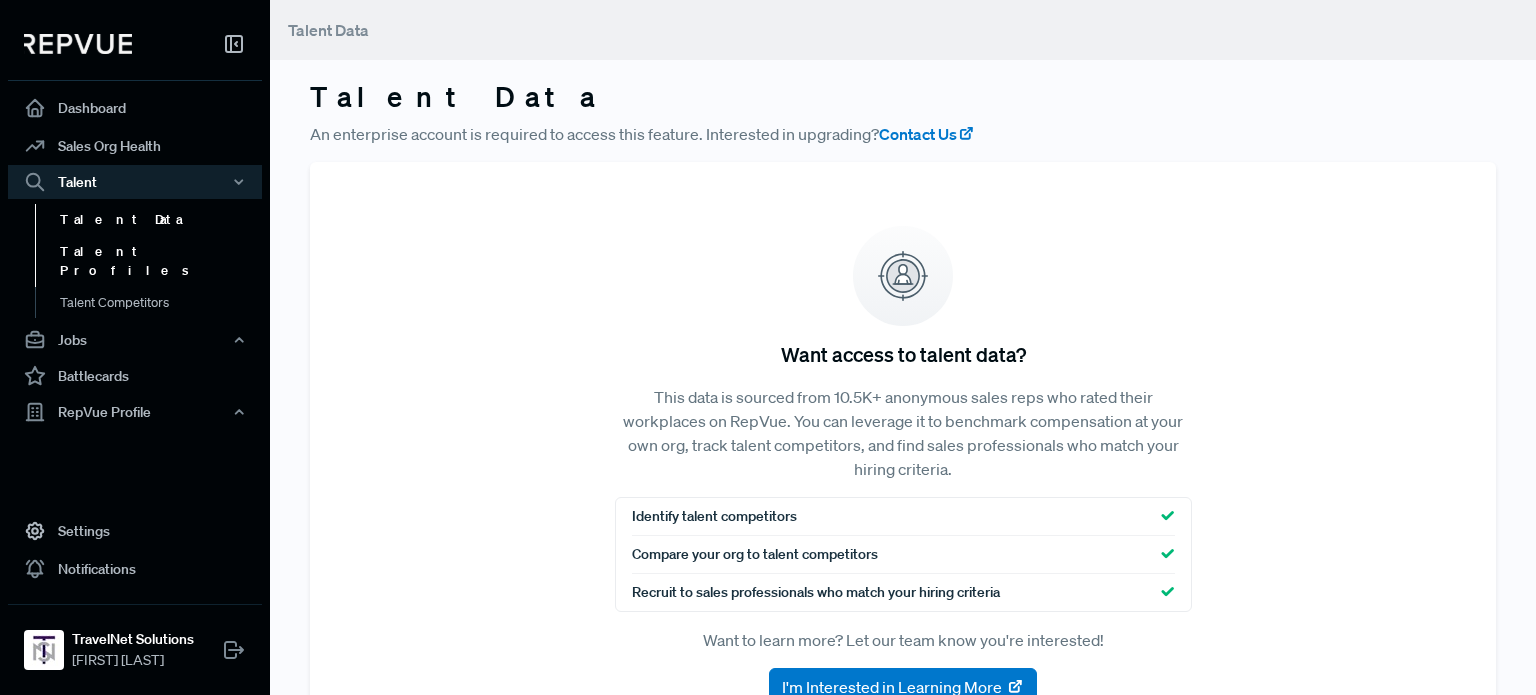 click on "Talent Profiles" at bounding box center [162, 261] 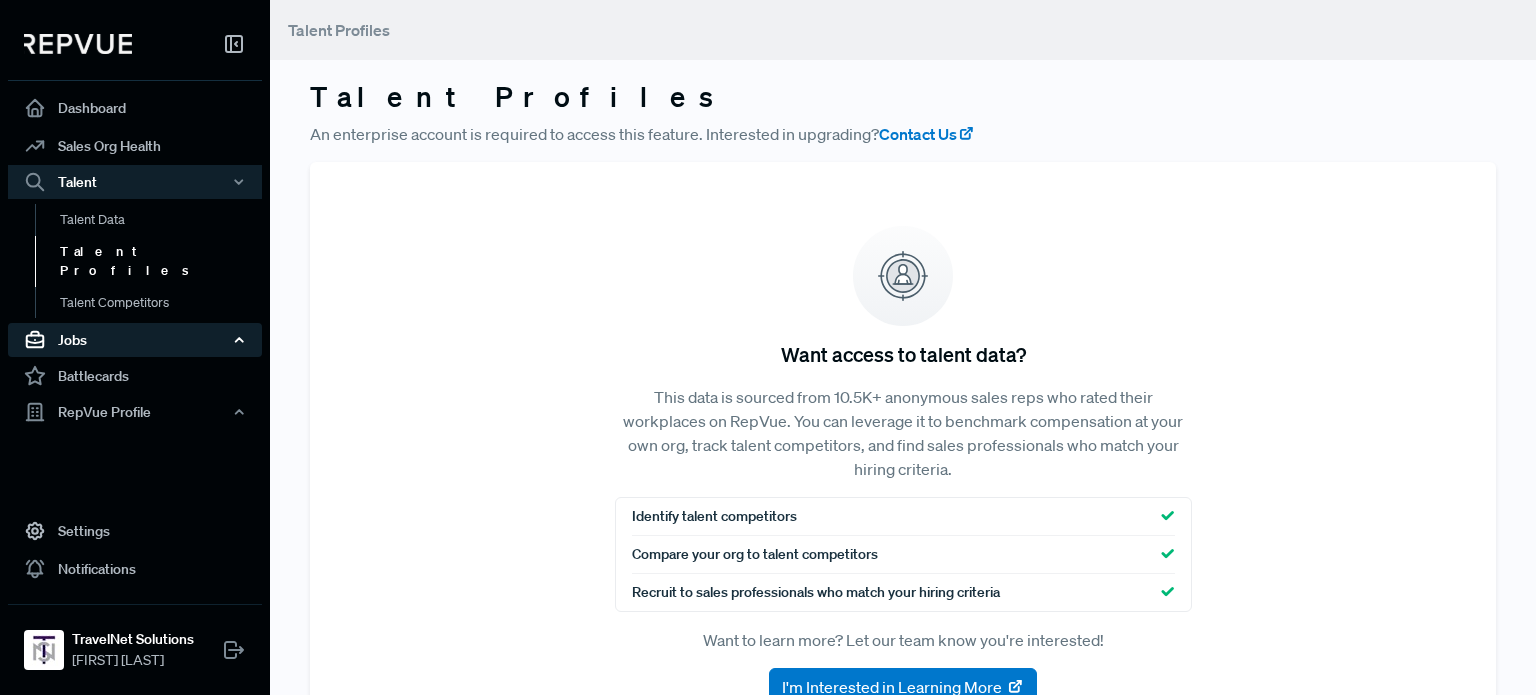 click on "Jobs" at bounding box center [135, 340] 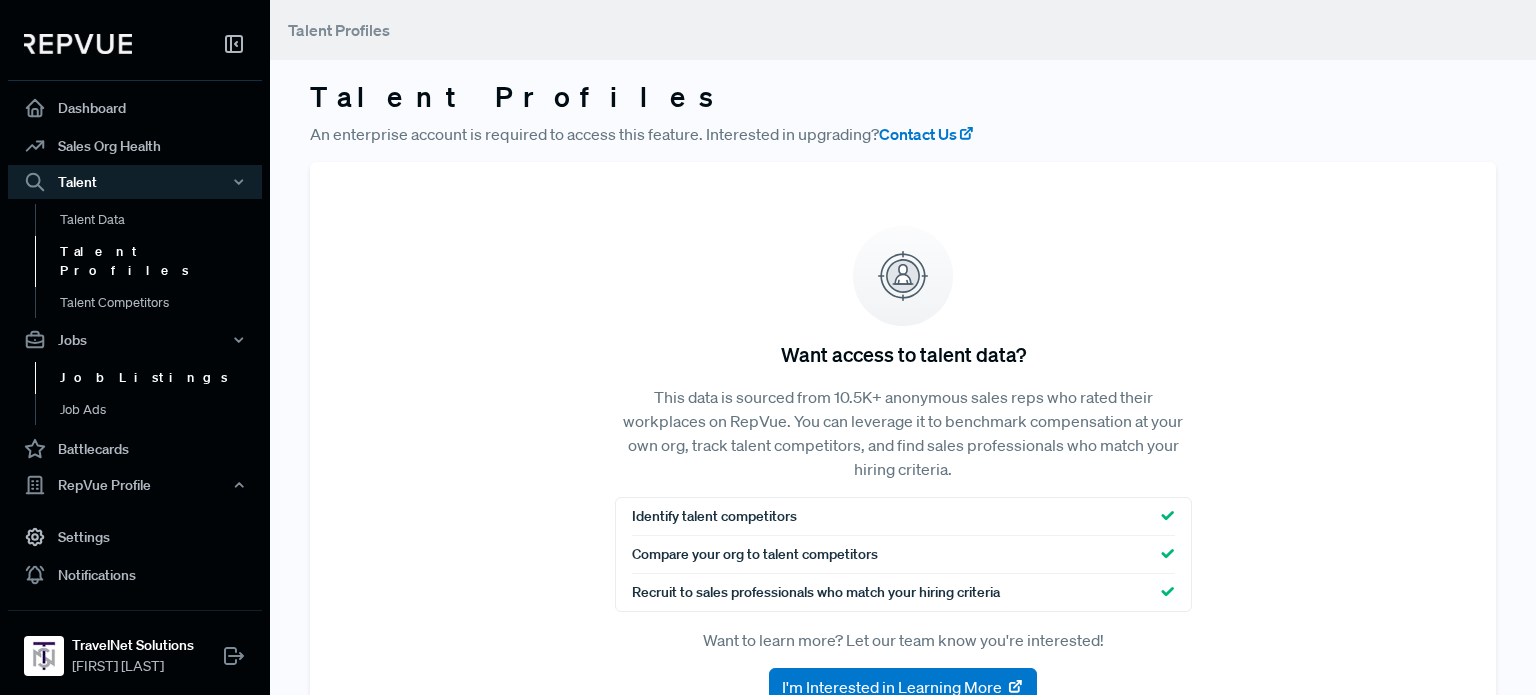 click on "Job Listings" at bounding box center (162, 378) 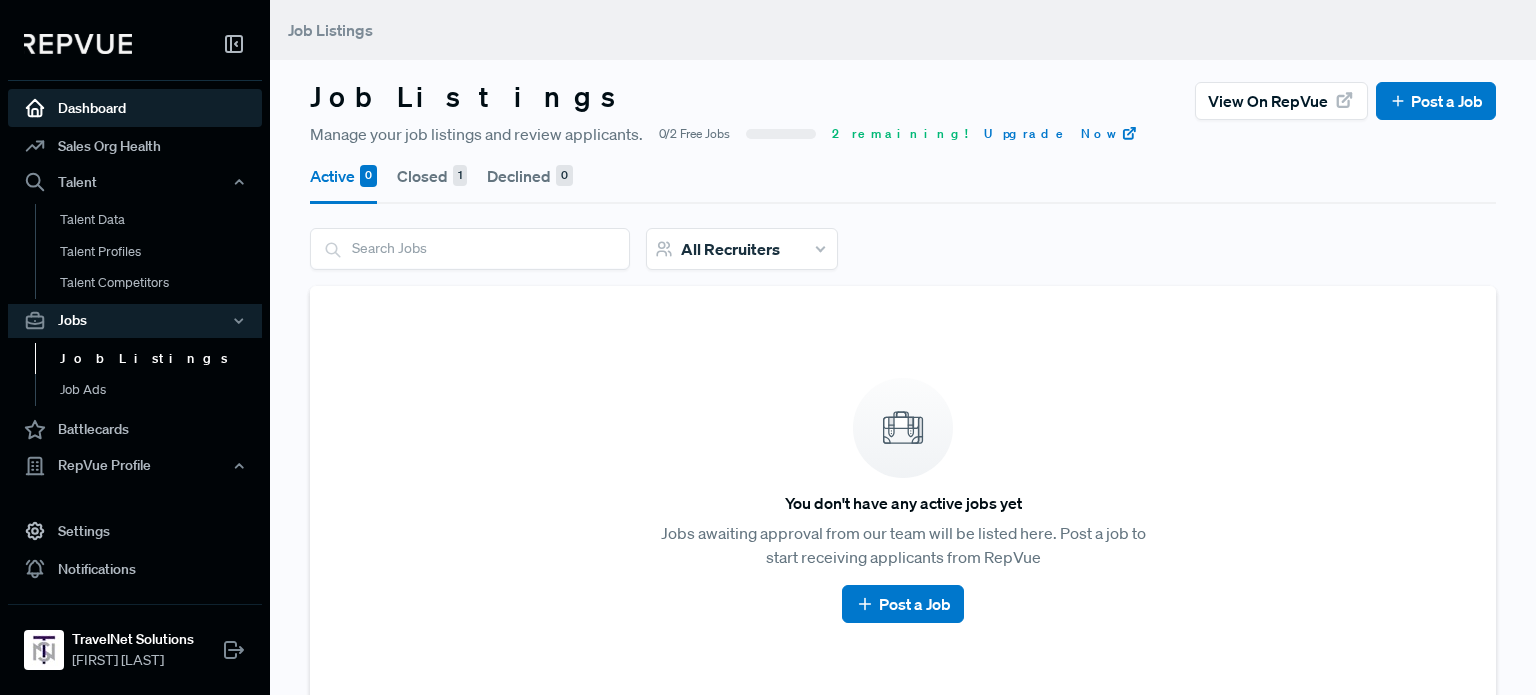 click on "Dashboard" at bounding box center (135, 108) 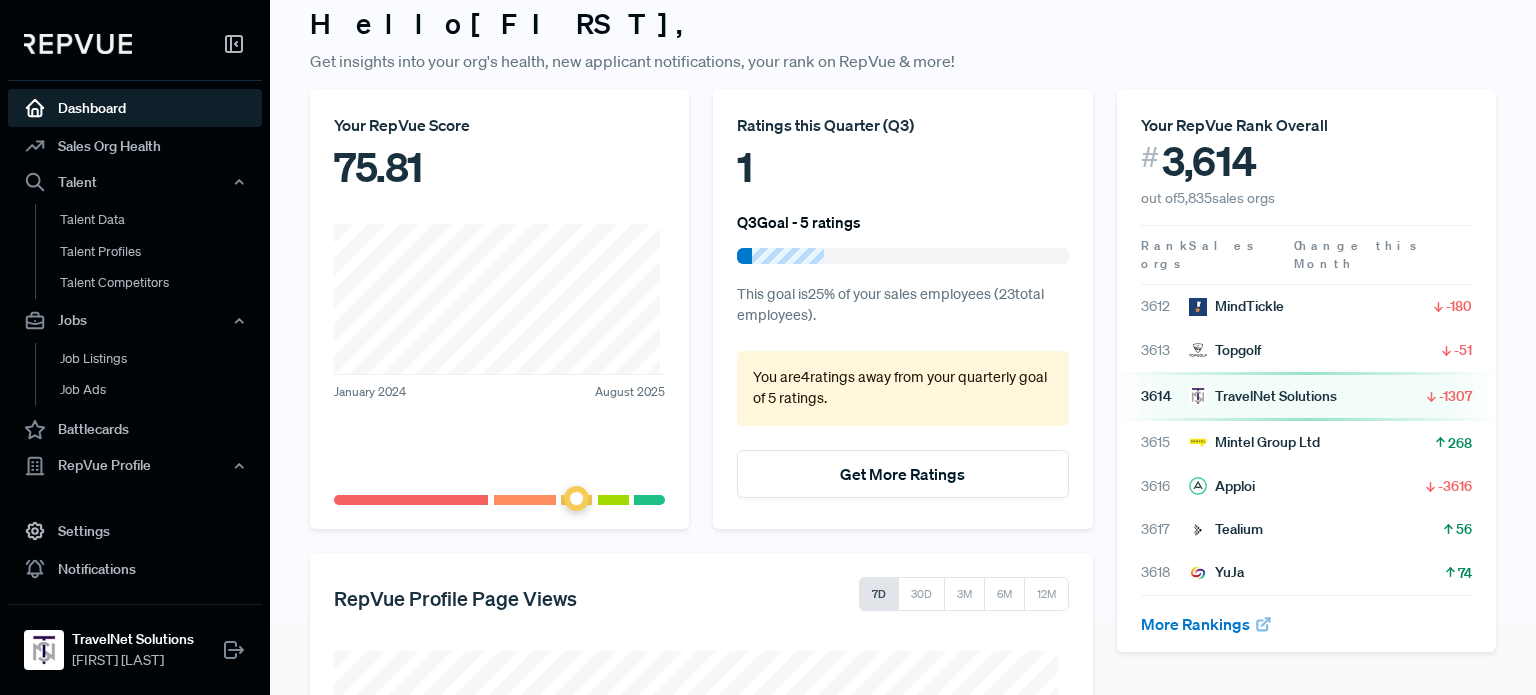 scroll, scrollTop: 0, scrollLeft: 0, axis: both 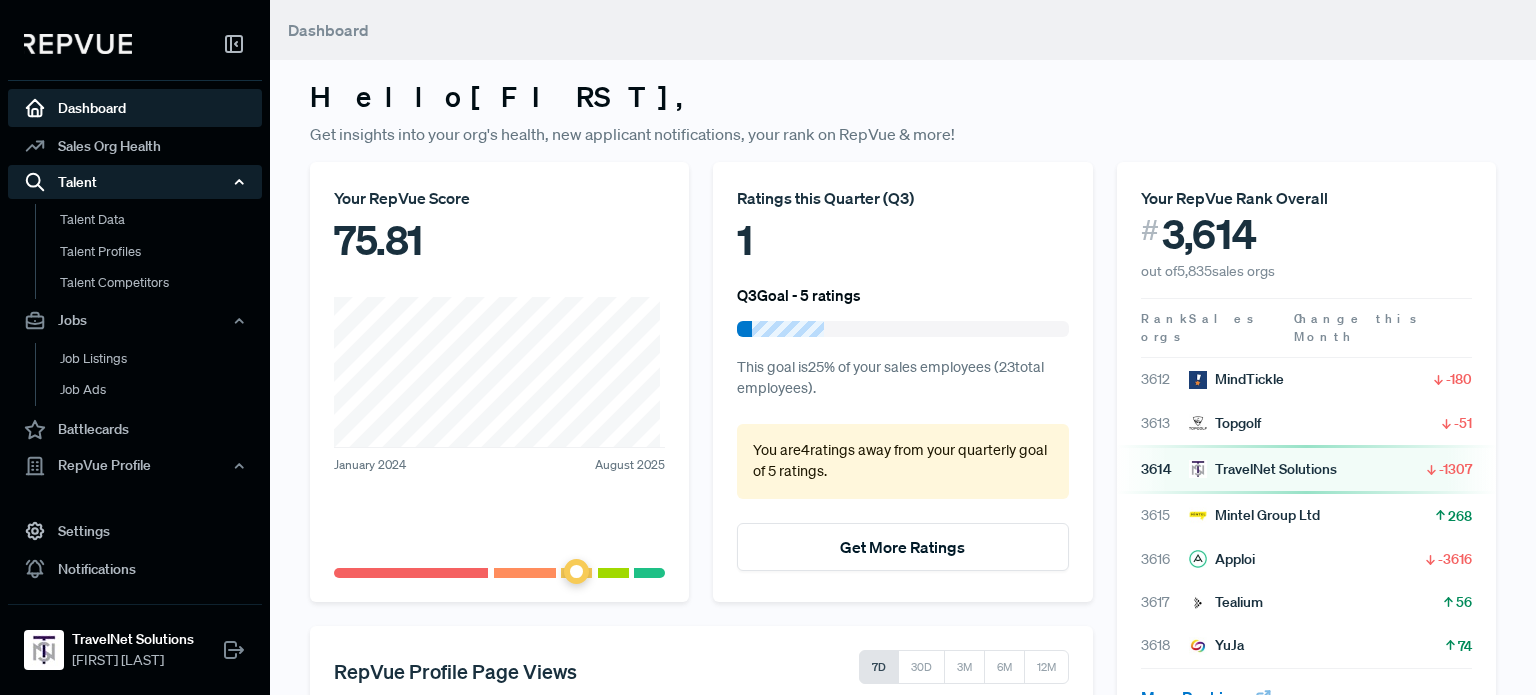 click 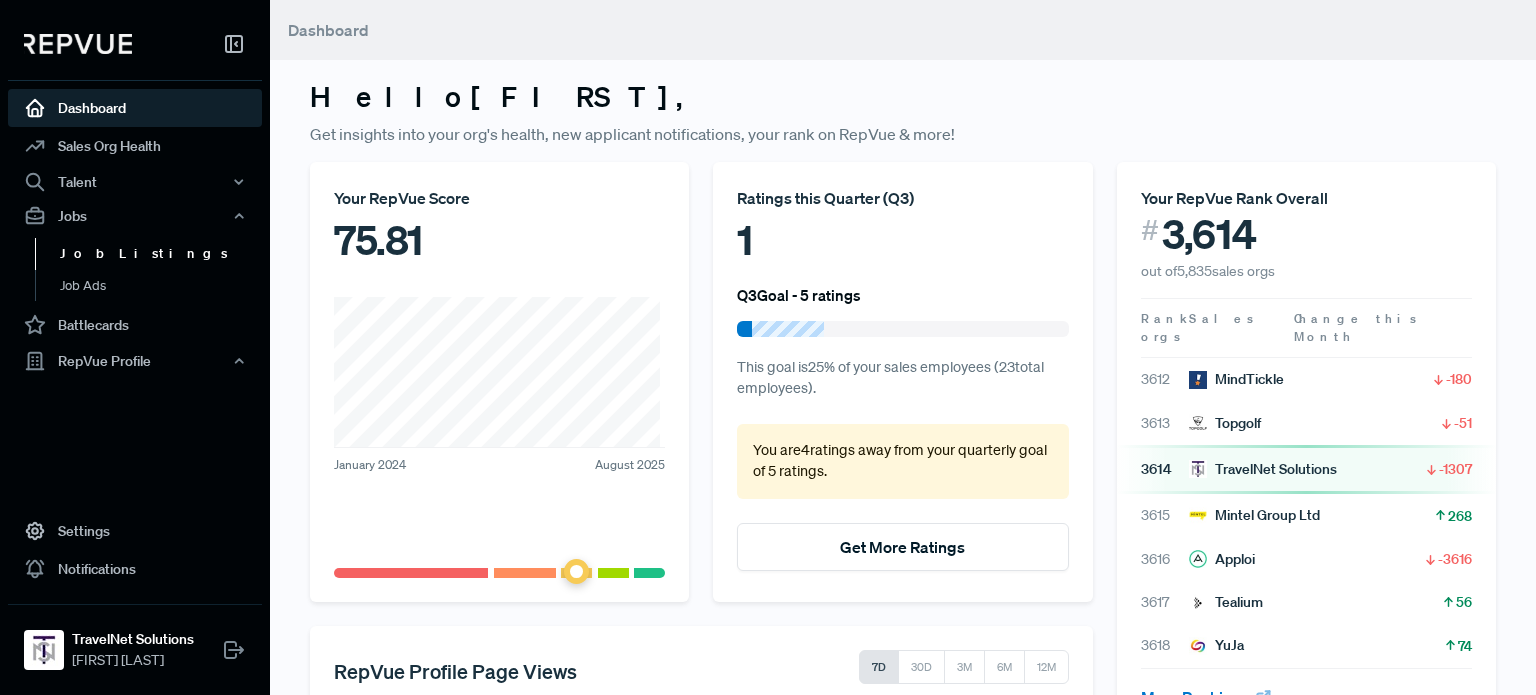 type 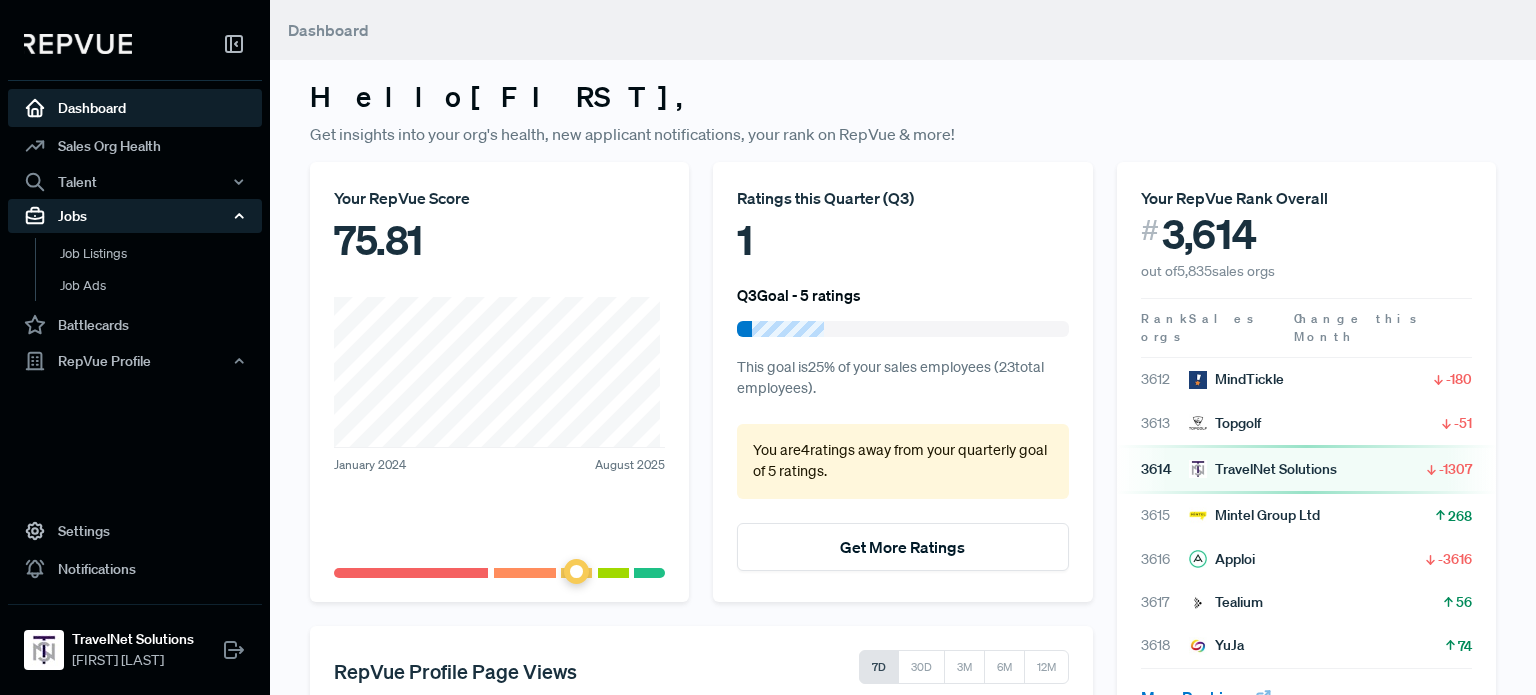click on "Jobs" at bounding box center [135, 216] 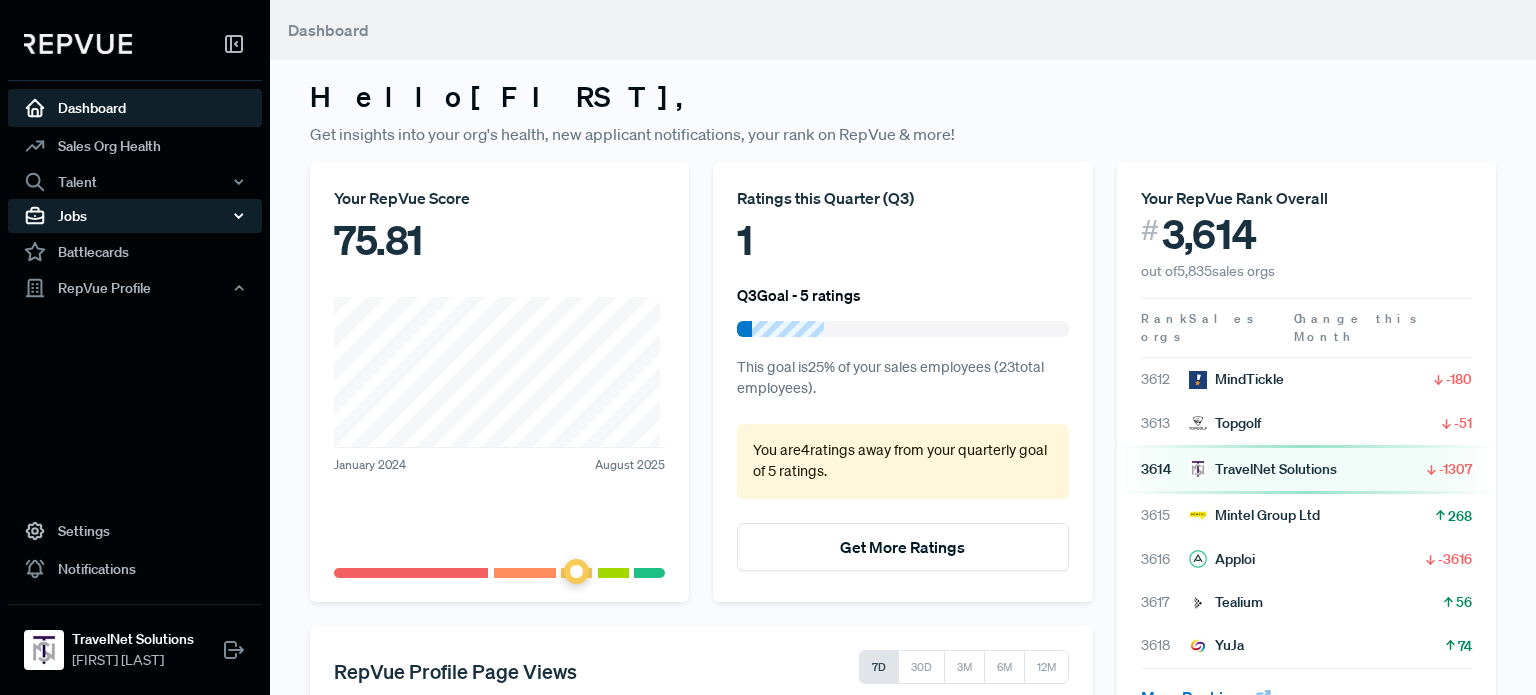 click on "Jobs" at bounding box center [135, 216] 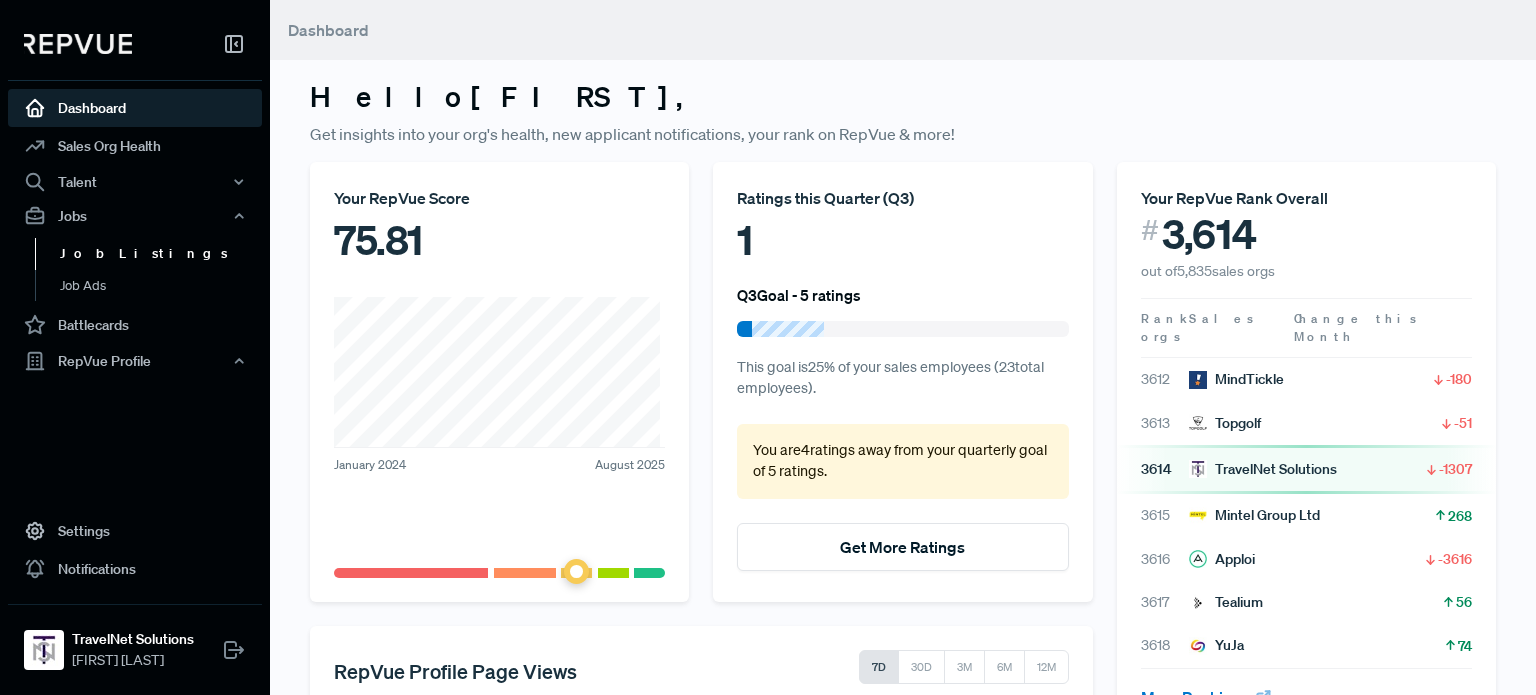 click on "Job Listings" at bounding box center [162, 254] 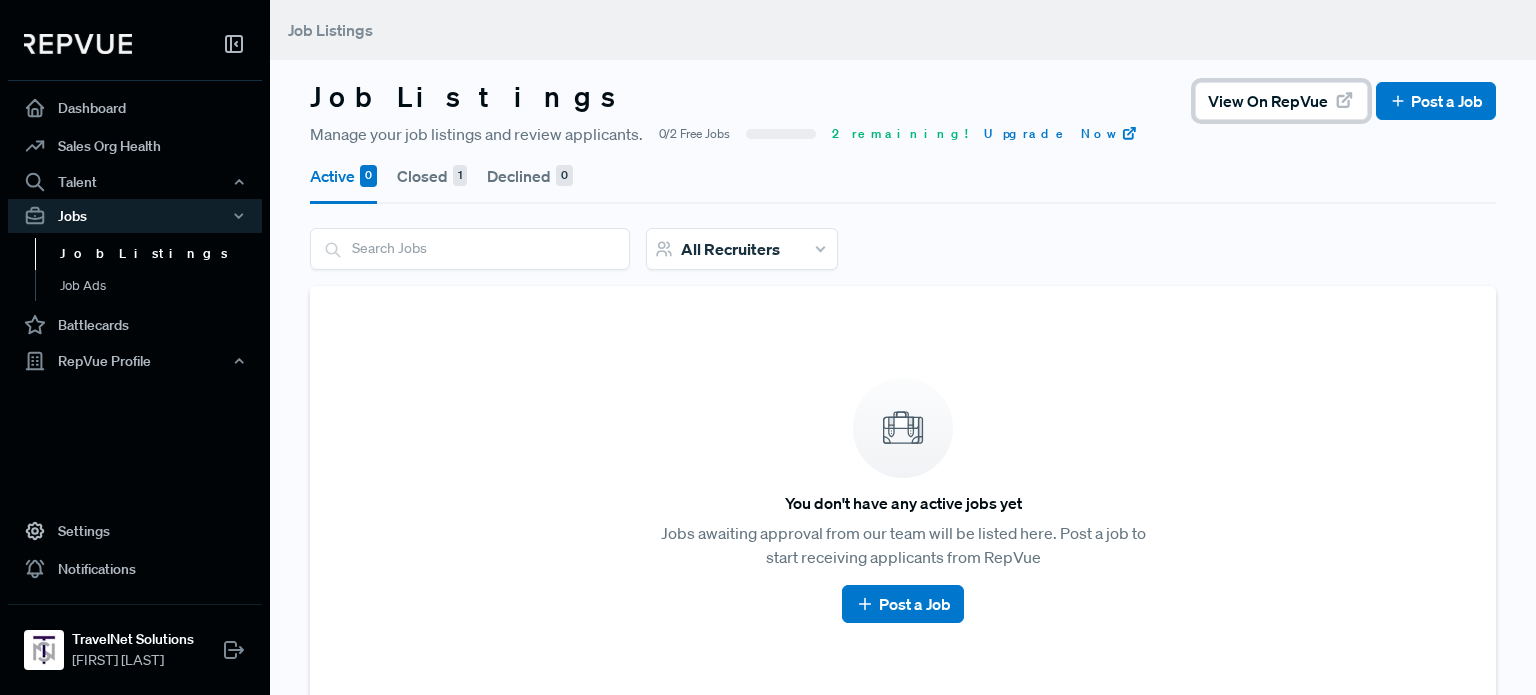 click on "View on RepVue" at bounding box center [1268, 101] 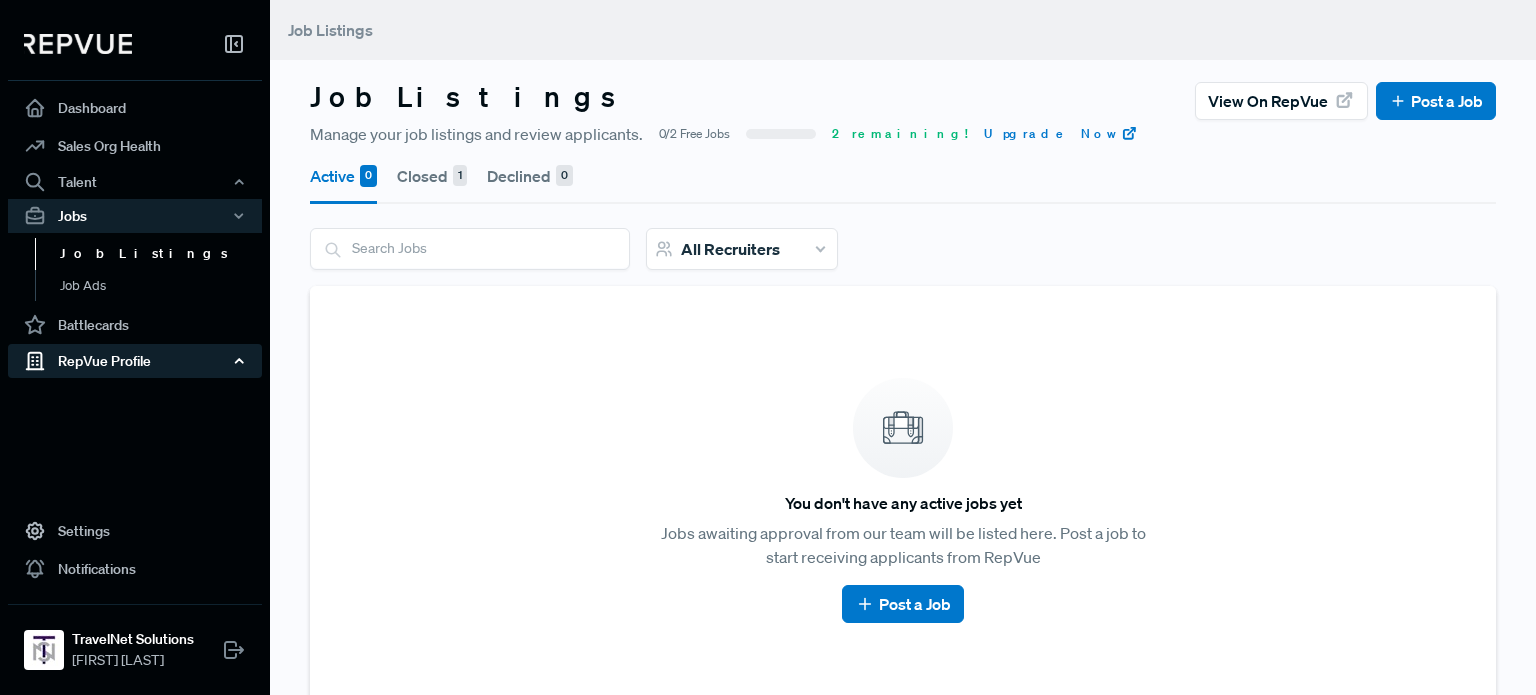 click on "RepVue Profile" at bounding box center (135, 361) 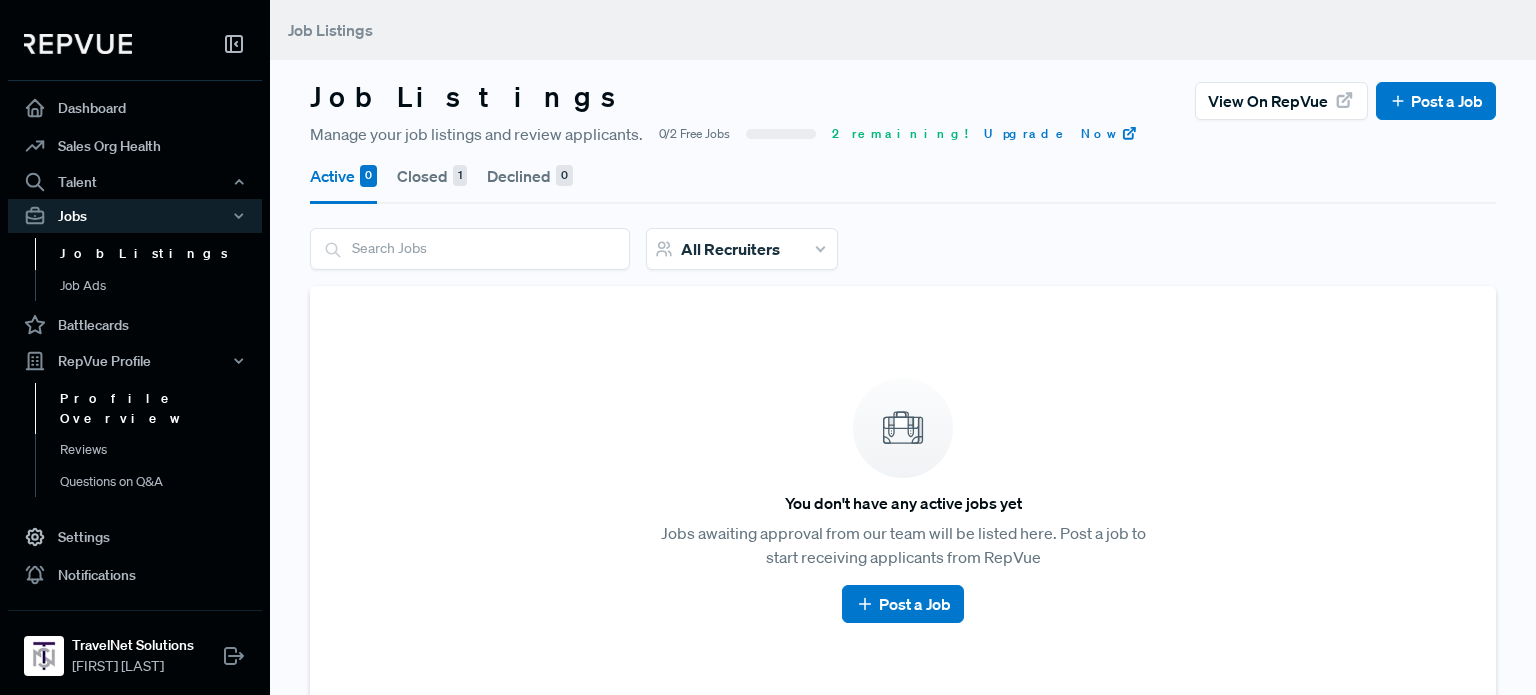 click on "Profile Overview" at bounding box center (162, 408) 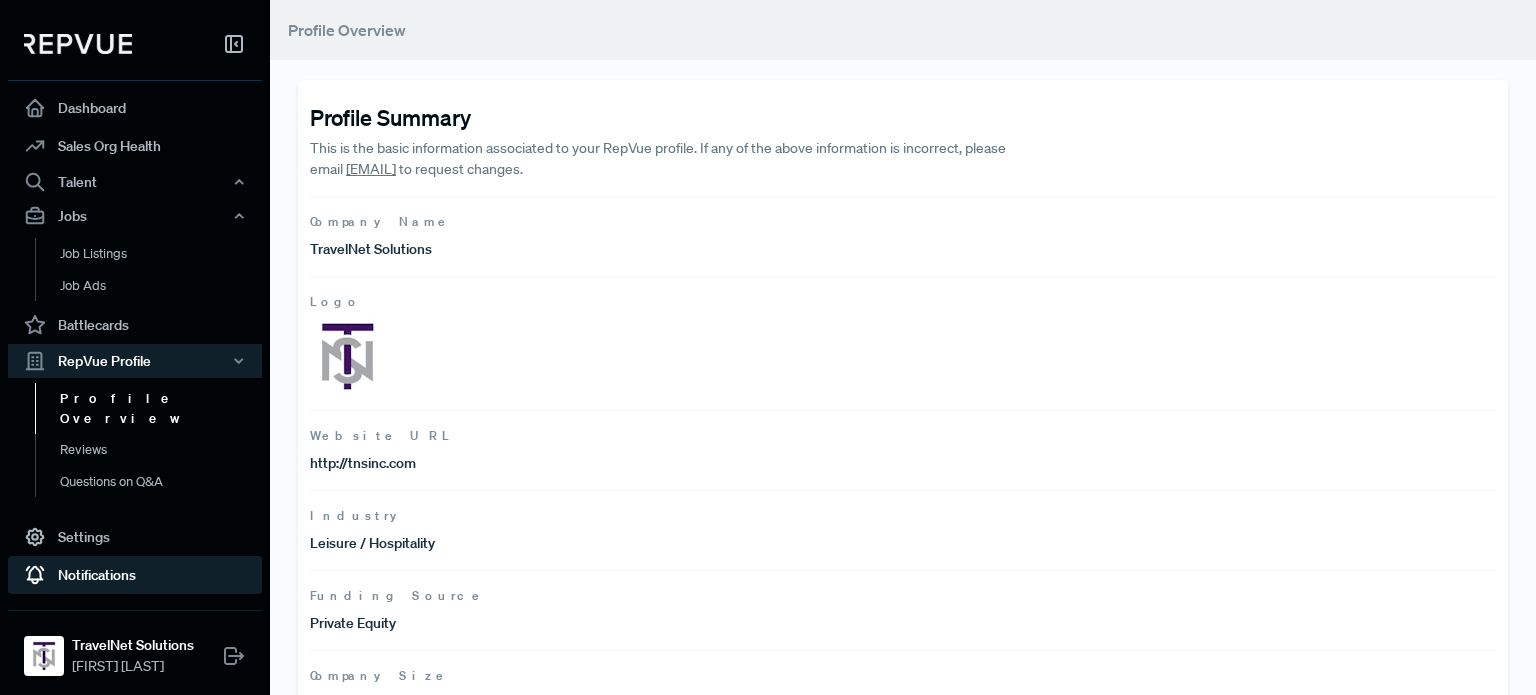 click on "Notifications" at bounding box center (135, 575) 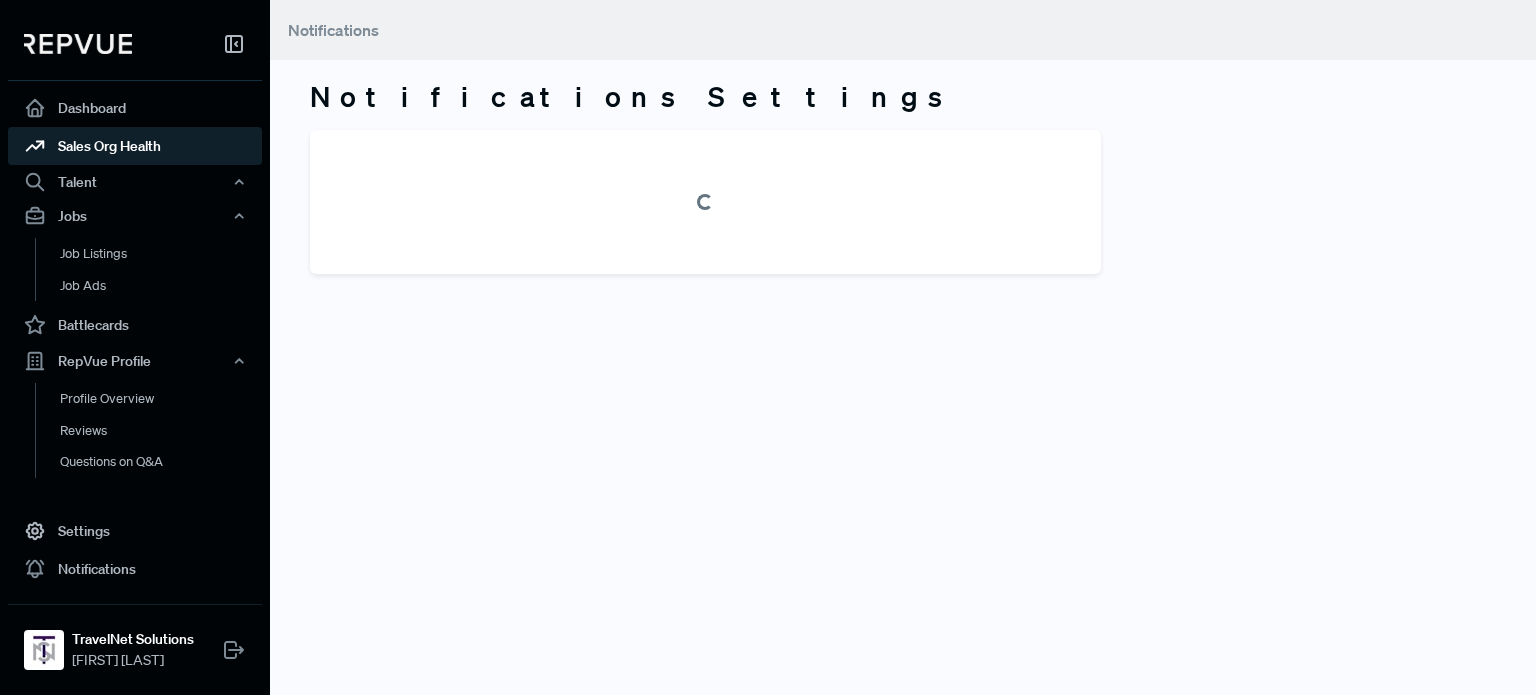 click on "Sales Org Health" at bounding box center (135, 146) 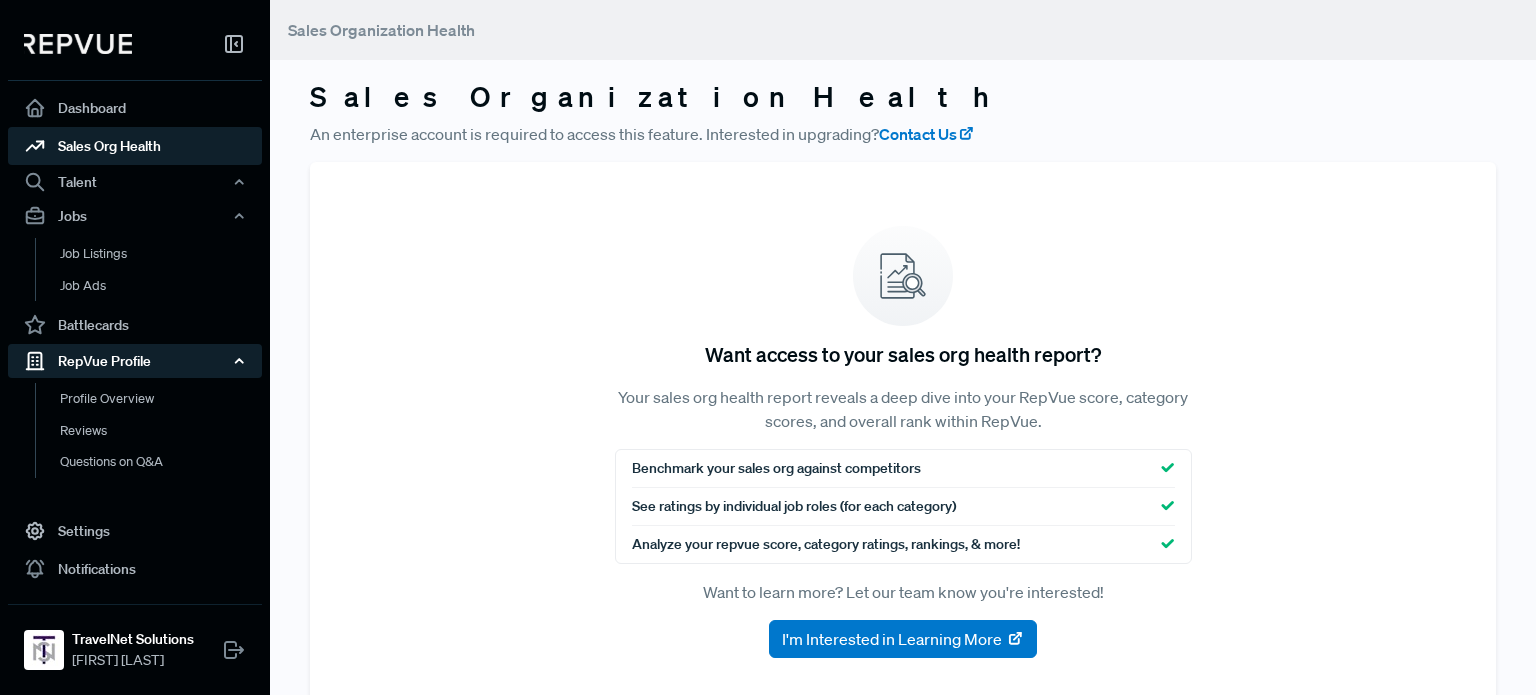 click on "RepVue Profile" at bounding box center (135, 361) 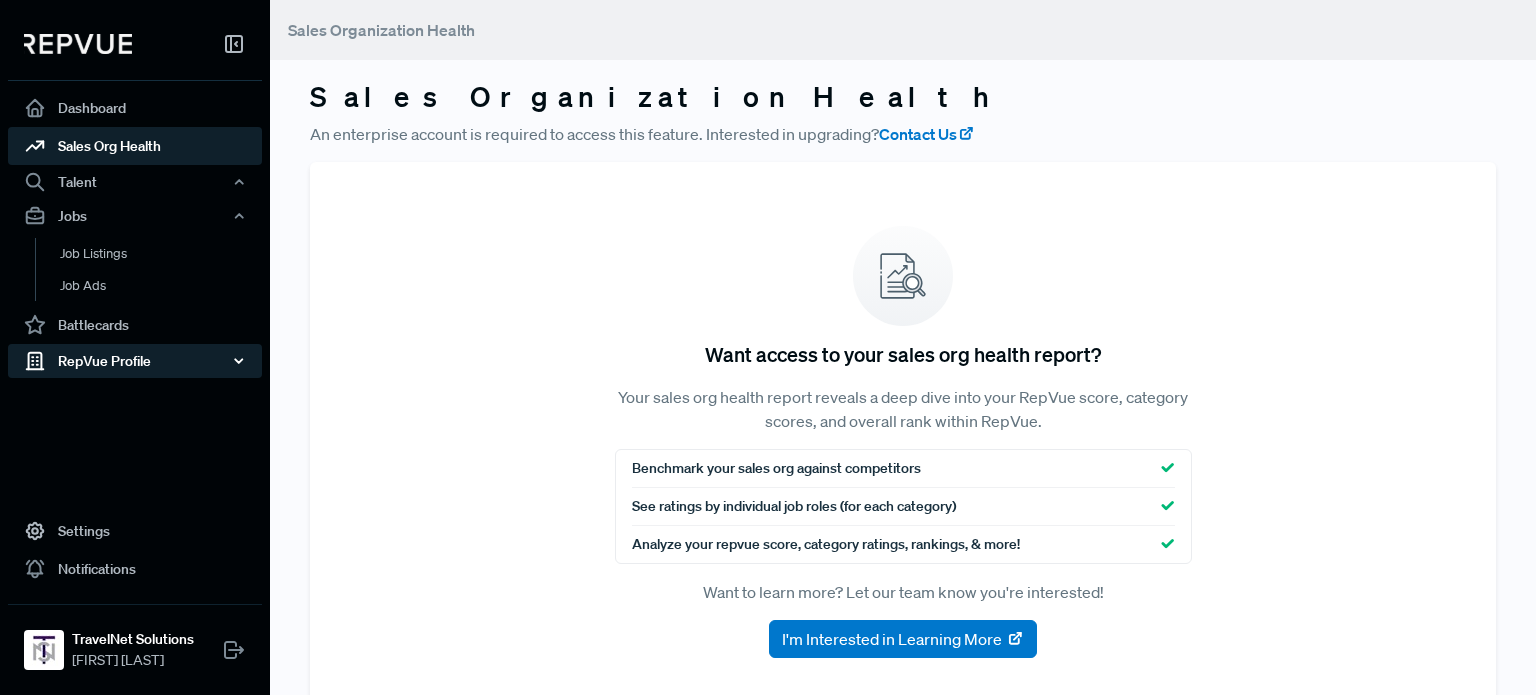 click on "RepVue Profile" at bounding box center [135, 361] 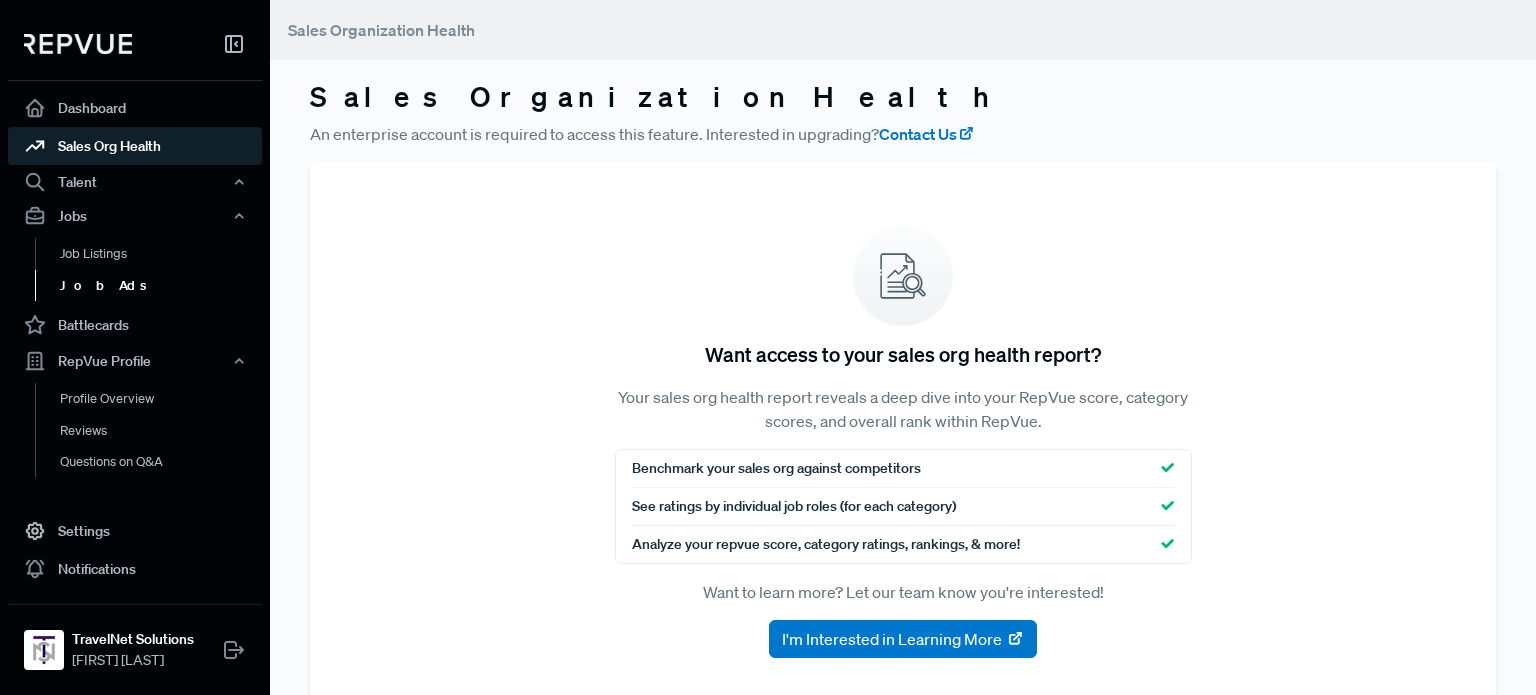 click on "Job Ads" at bounding box center (162, 286) 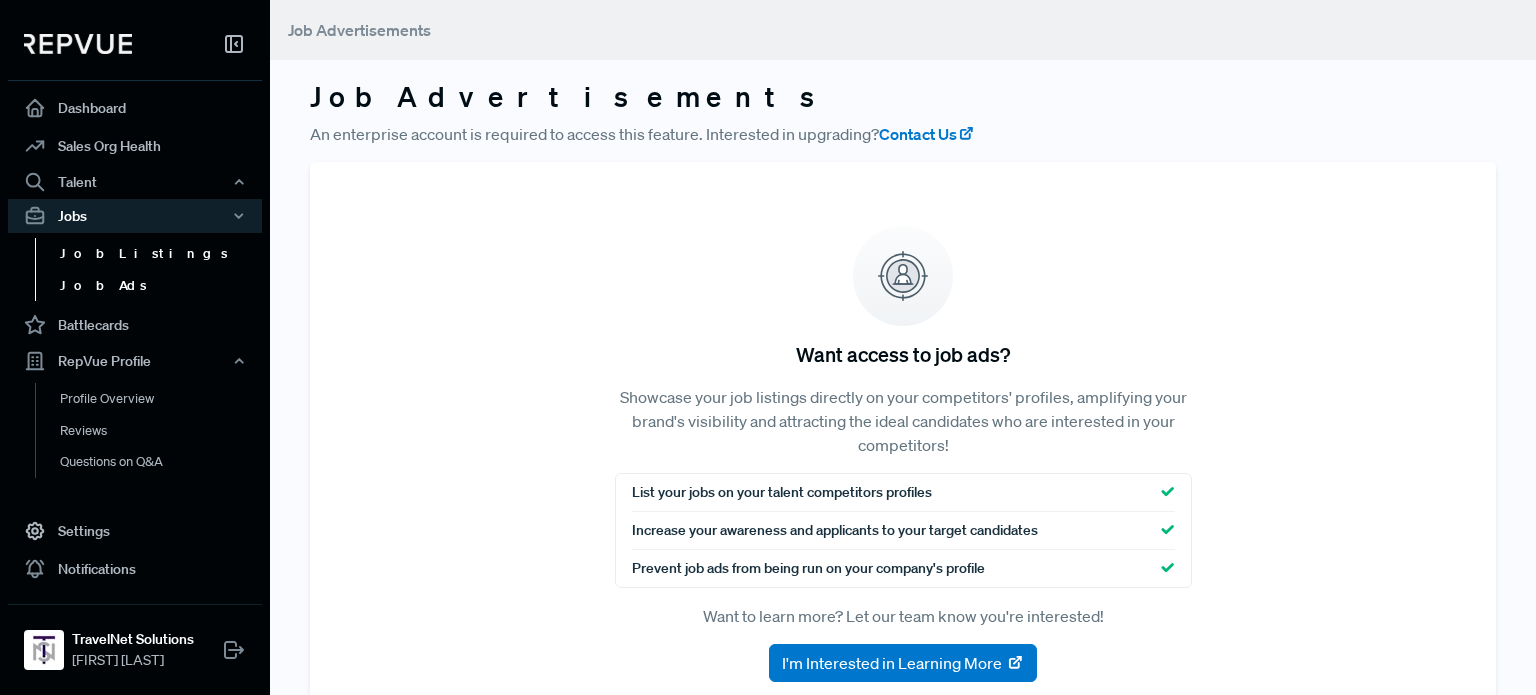 click on "Job Listings" at bounding box center (162, 254) 